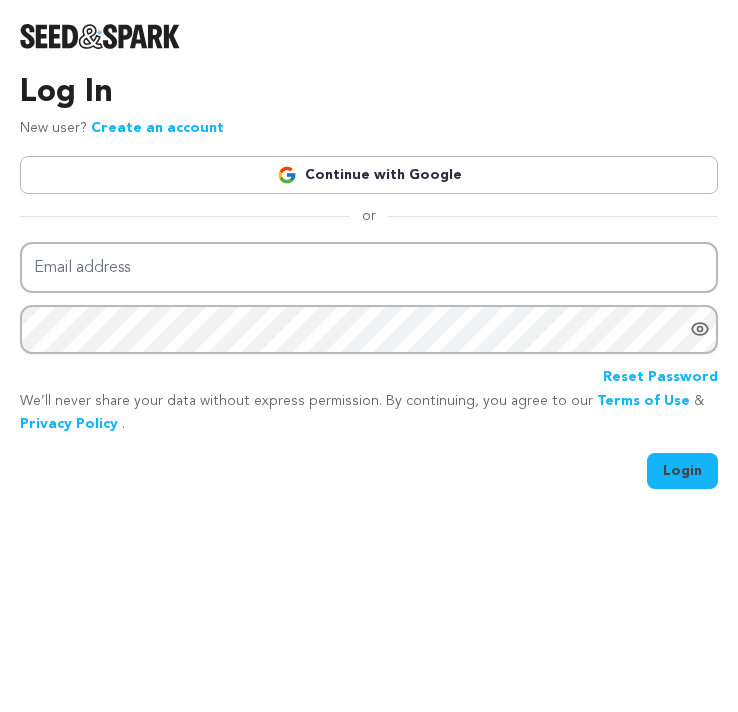 scroll, scrollTop: 0, scrollLeft: 0, axis: both 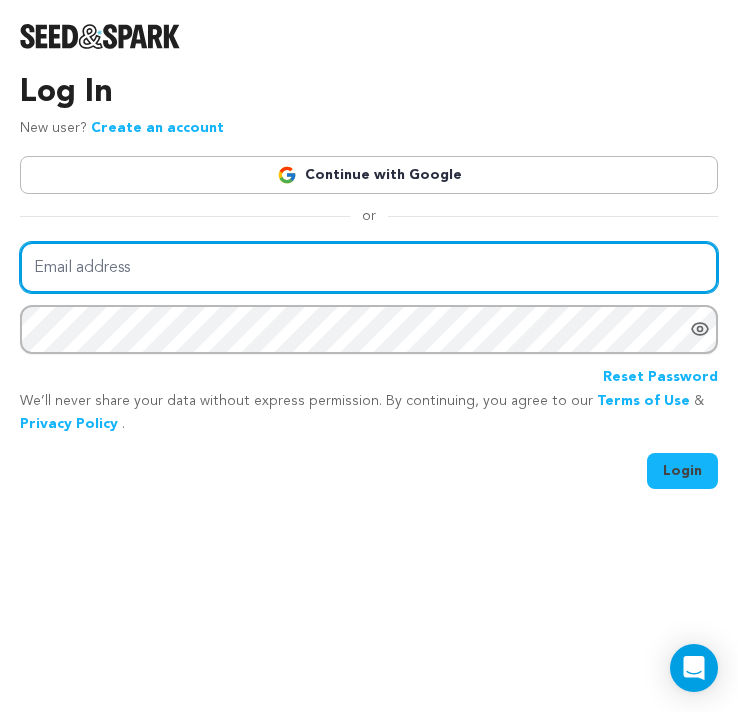 type on "[USERNAME]@example.com" 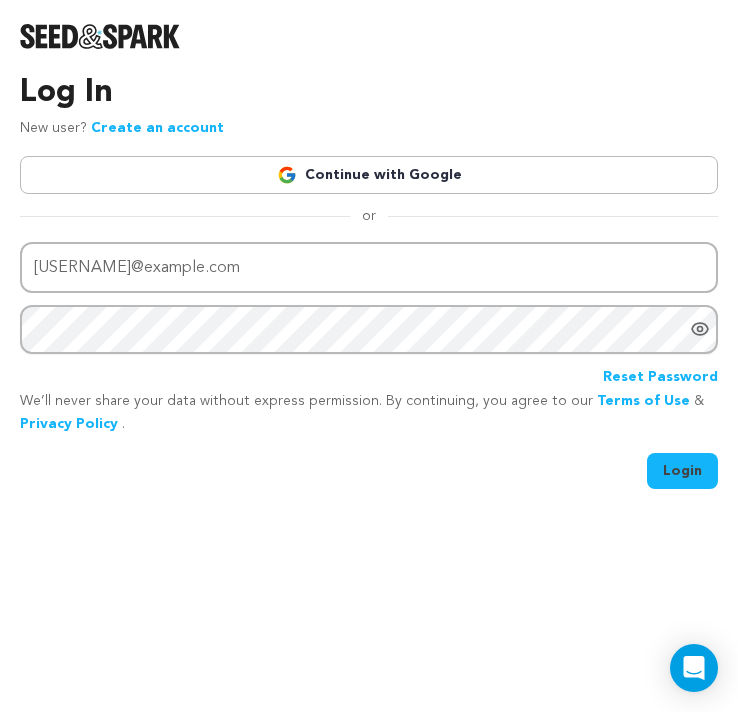 click on "Login" at bounding box center [682, 471] 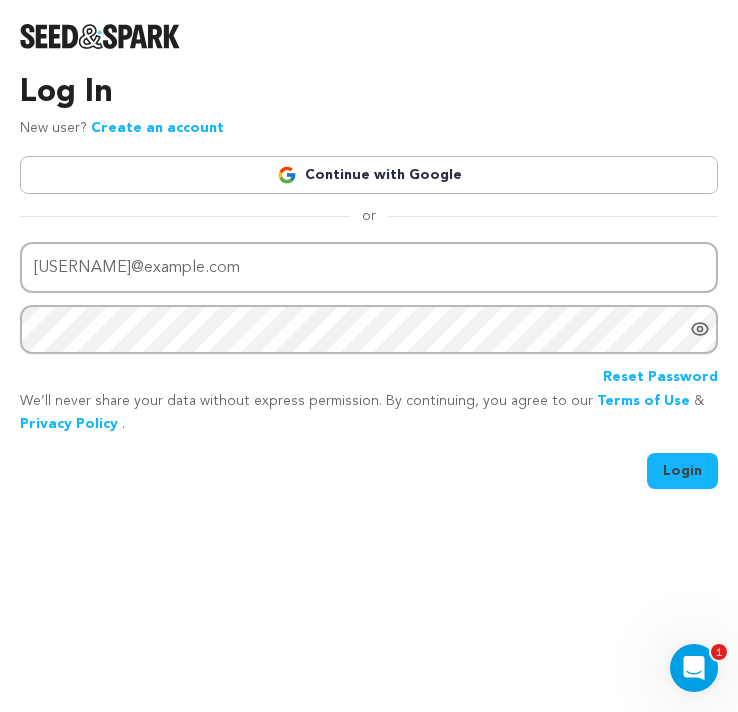scroll, scrollTop: 0, scrollLeft: 0, axis: both 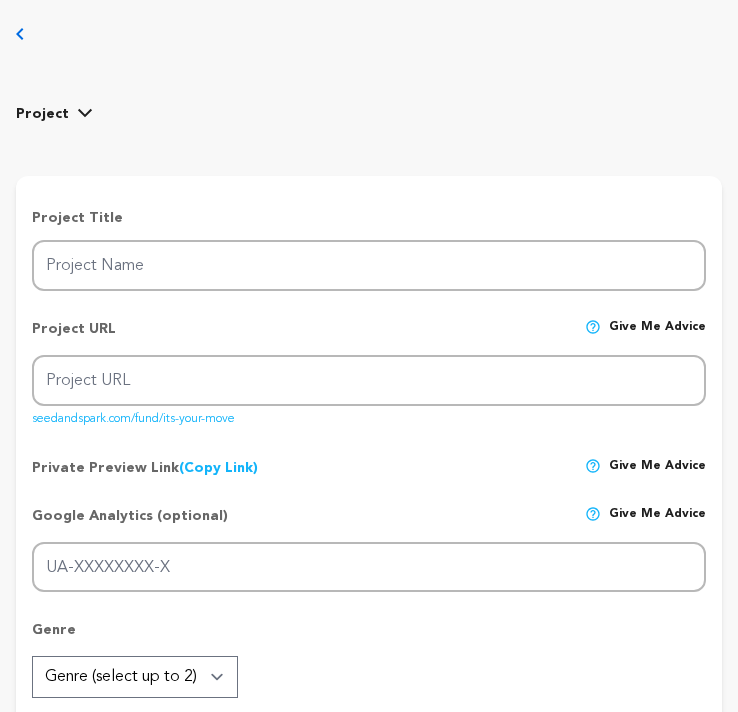 type on "It's Your Move" 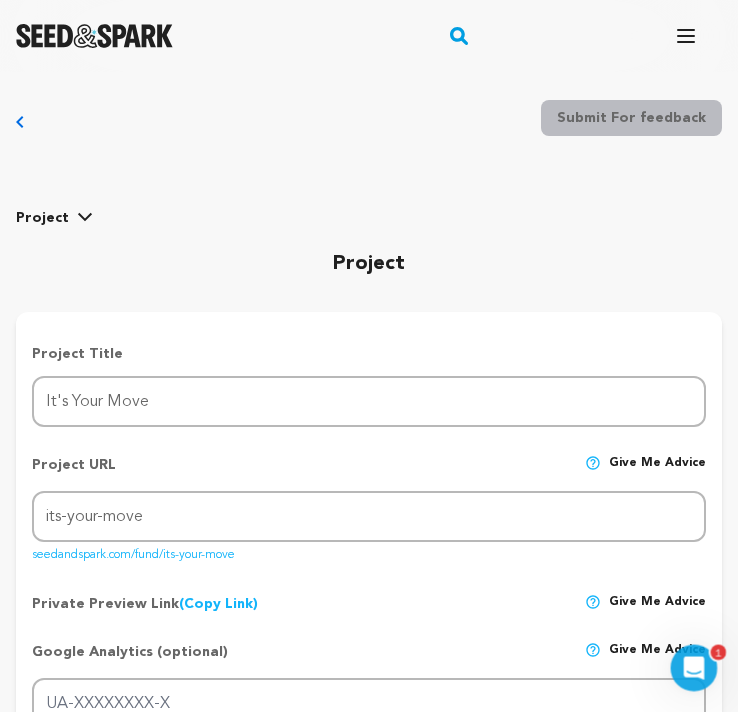 scroll, scrollTop: 0, scrollLeft: 0, axis: both 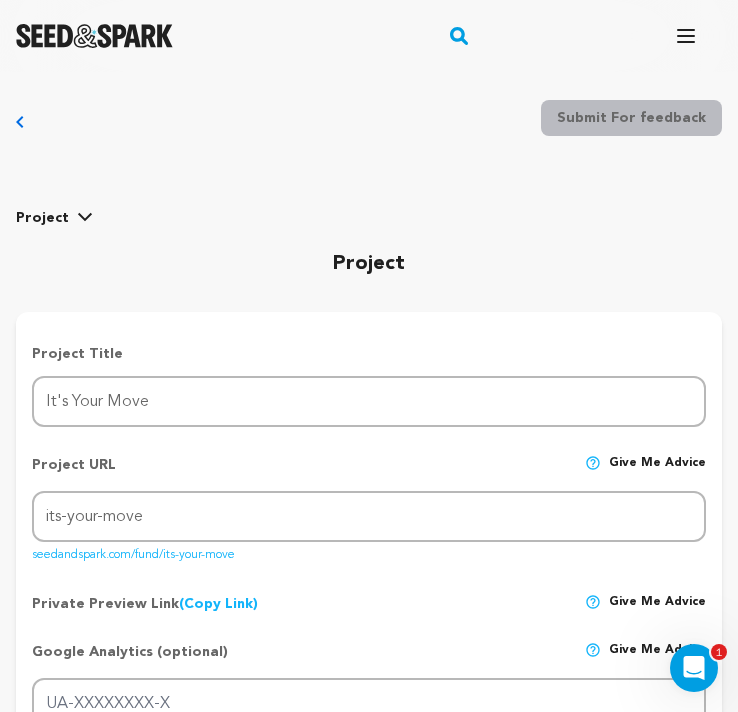 click 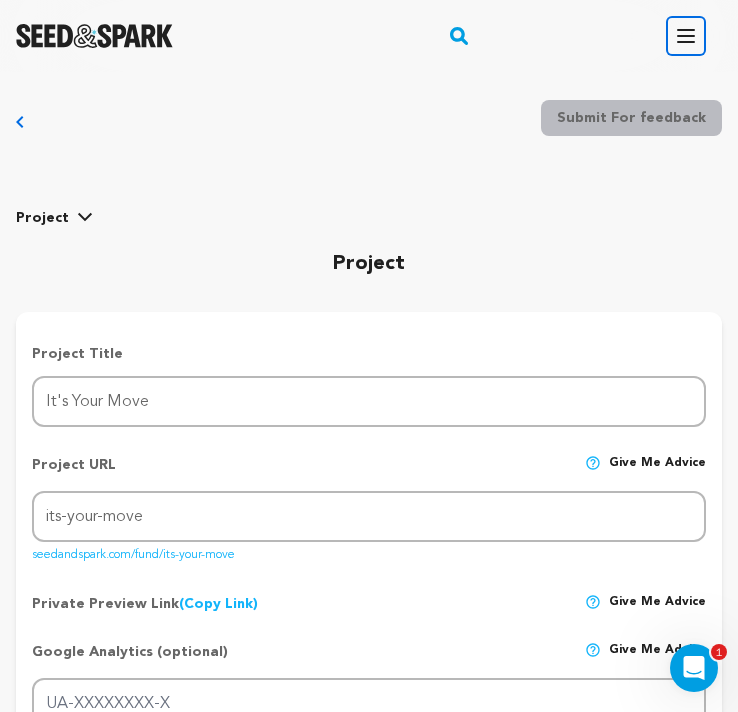 click 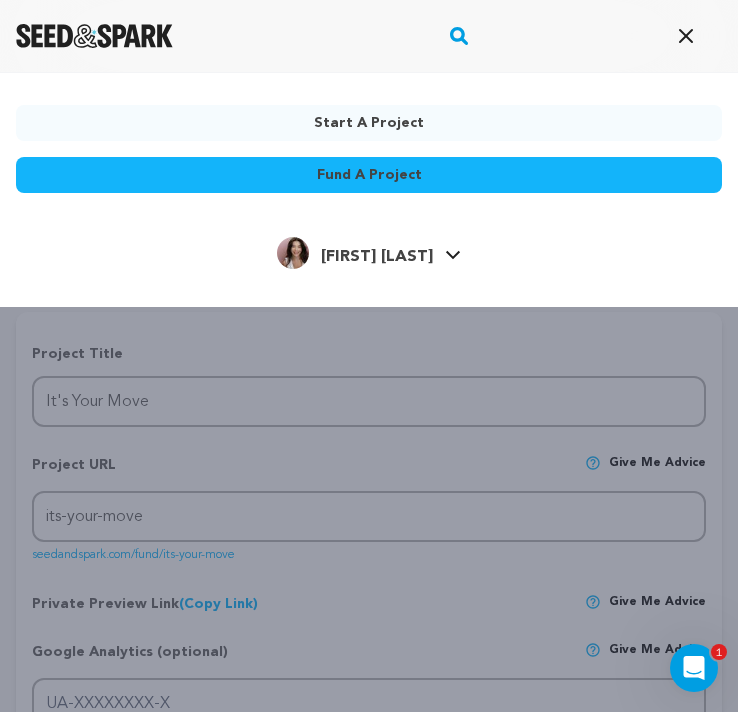 click on "[FIRST] [LAST]" at bounding box center (377, 257) 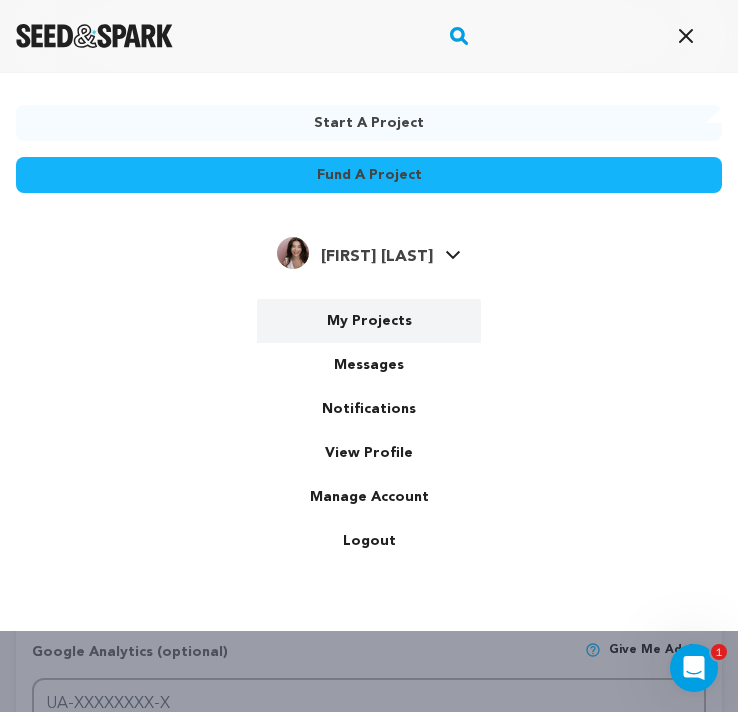 click on "My Projects" at bounding box center [369, 321] 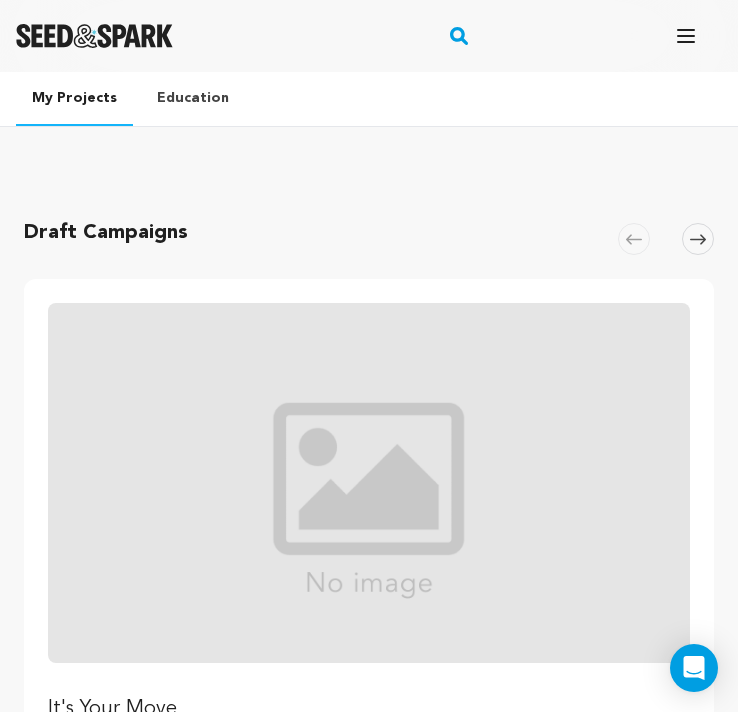 scroll, scrollTop: 0, scrollLeft: 0, axis: both 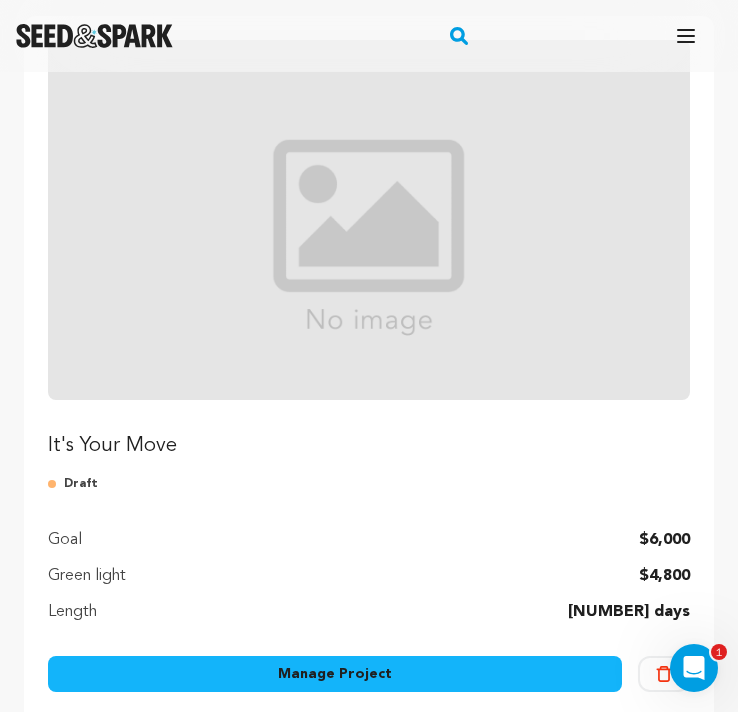 click on "Manage Project" at bounding box center [335, 674] 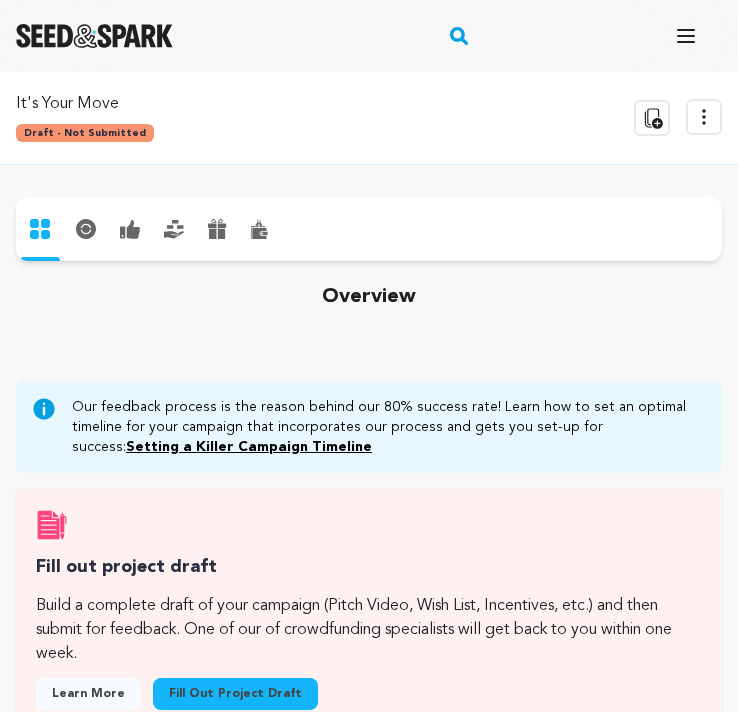 scroll, scrollTop: 0, scrollLeft: 0, axis: both 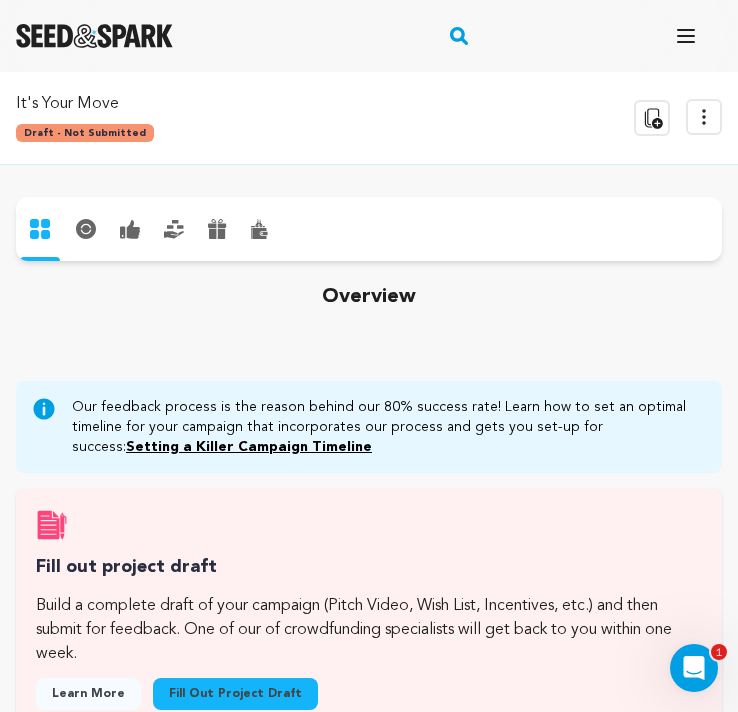 click on "It's Your Move" at bounding box center (85, 104) 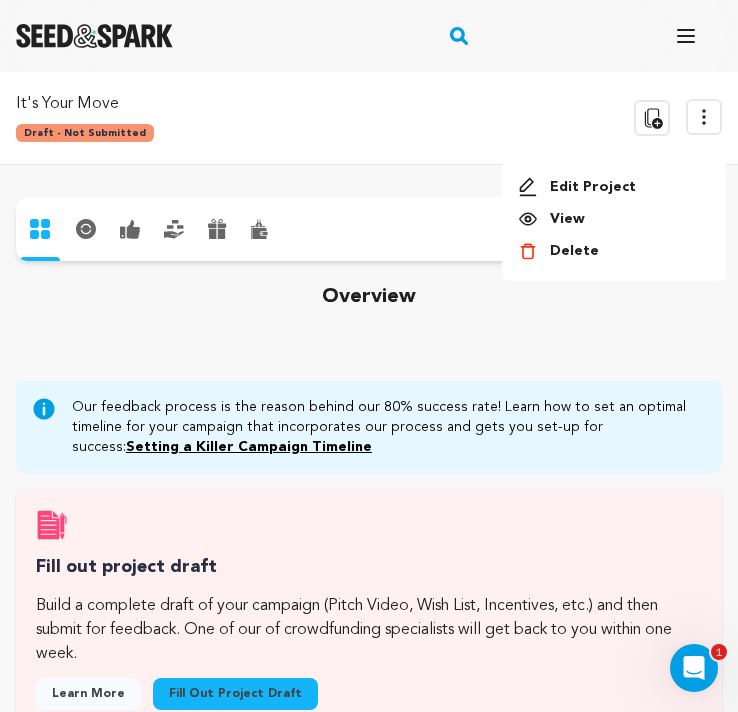 click on "Edit Project" at bounding box center [614, 187] 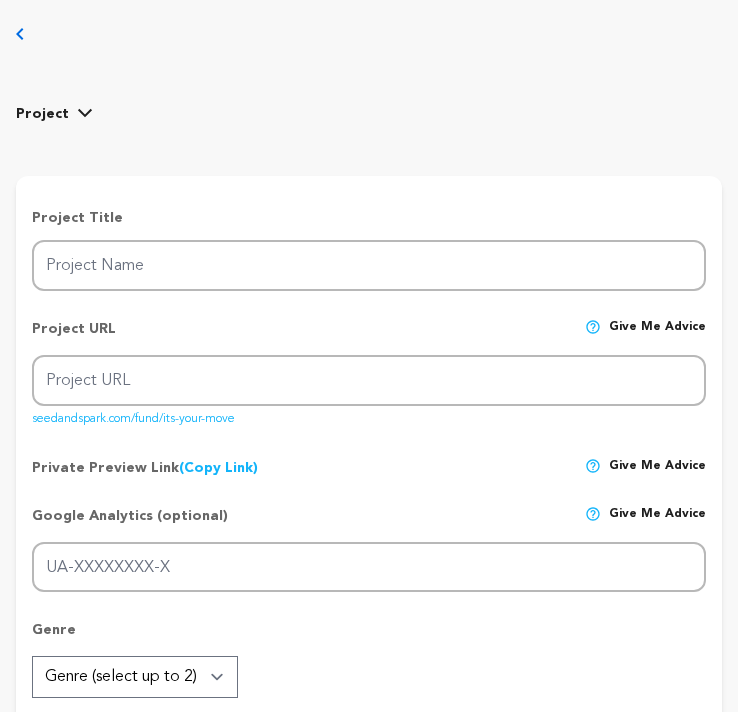 scroll, scrollTop: 0, scrollLeft: 0, axis: both 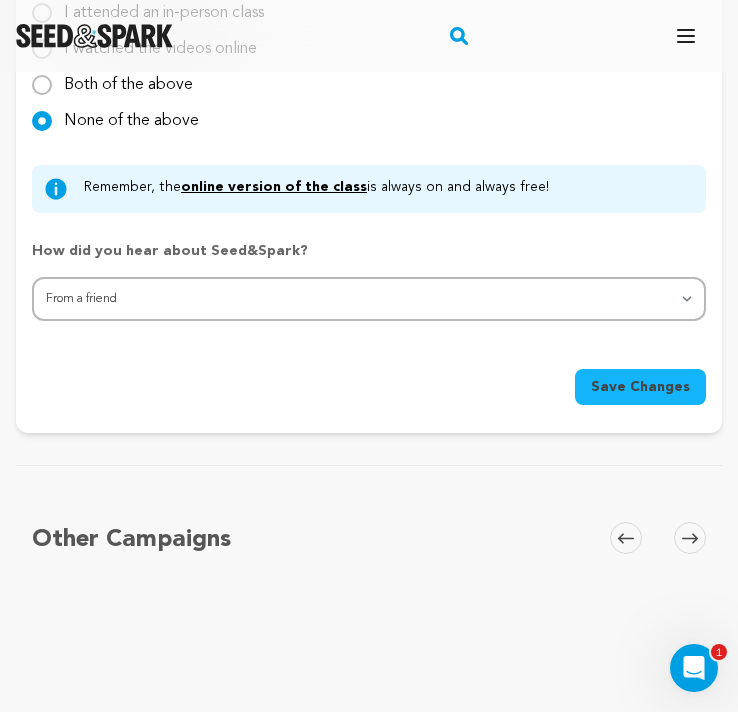 click 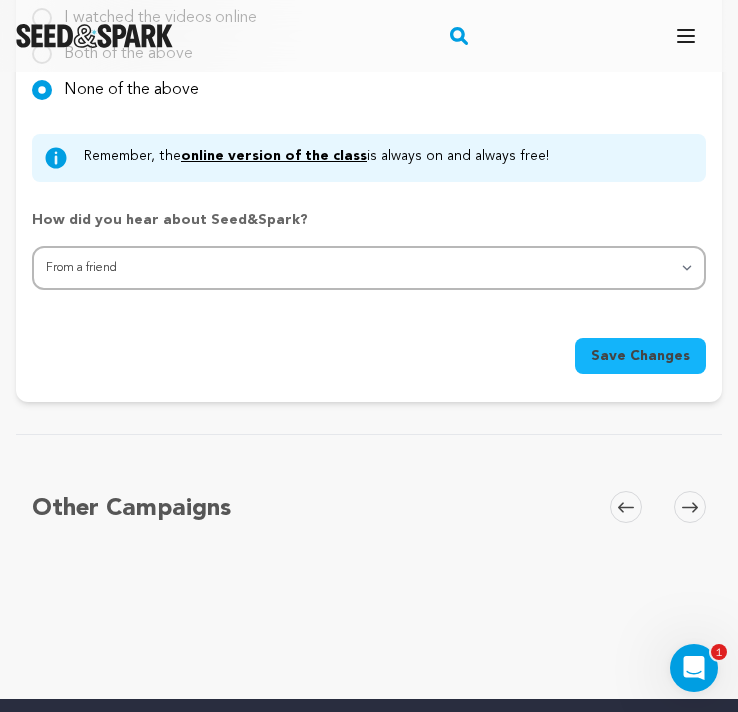 scroll, scrollTop: 2257, scrollLeft: 0, axis: vertical 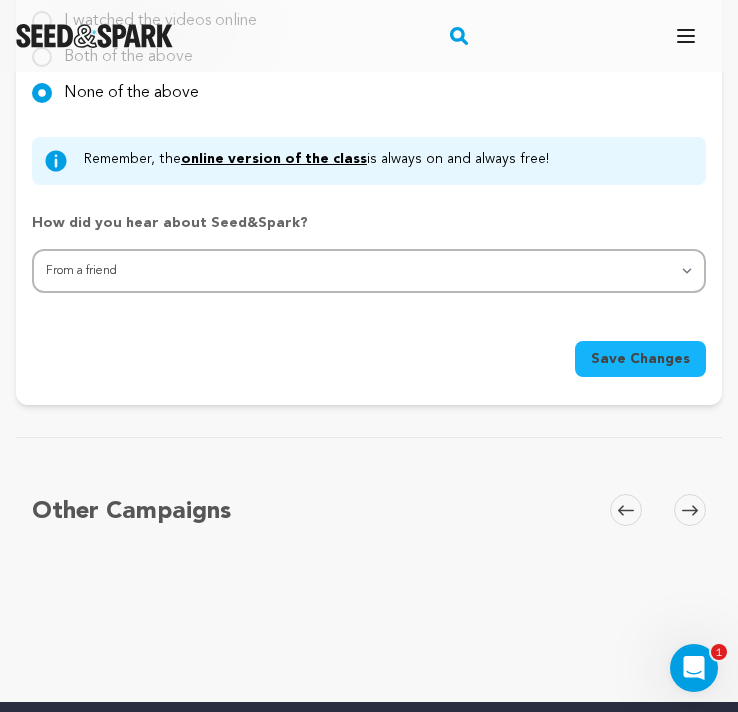 click 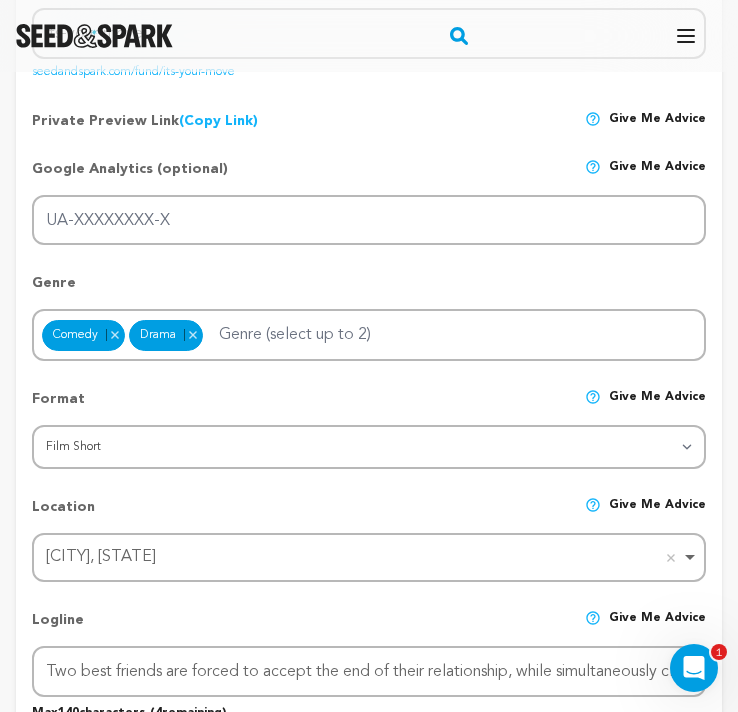 scroll, scrollTop: 0, scrollLeft: 0, axis: both 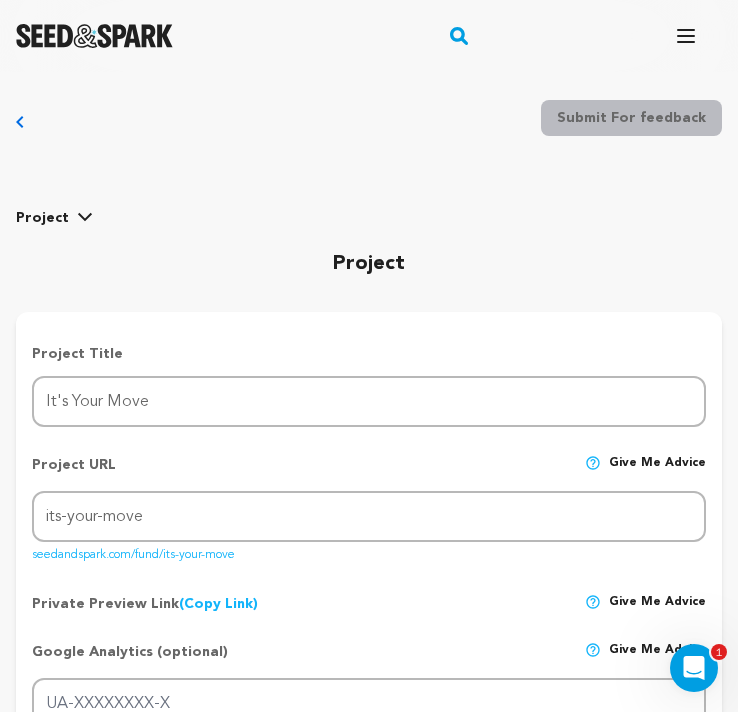 click on "Project" at bounding box center [54, 218] 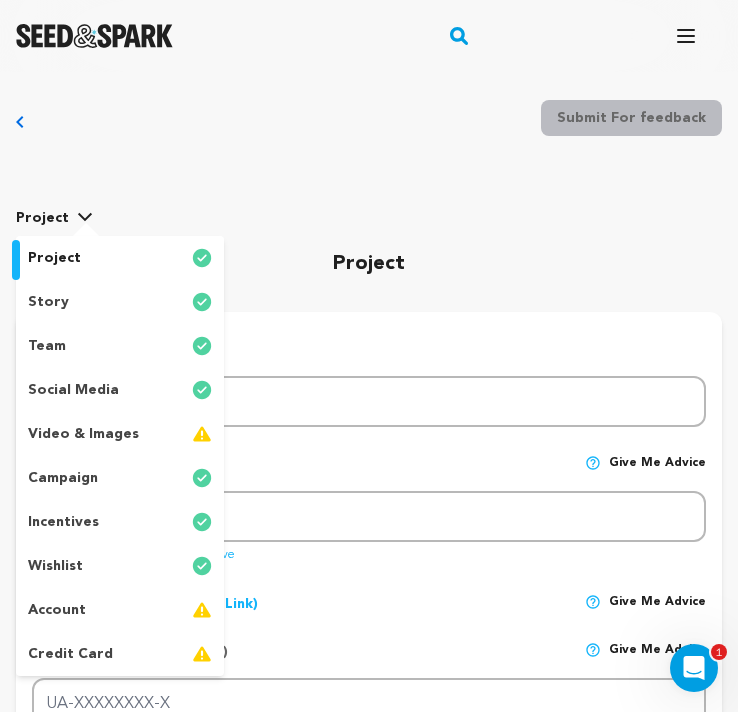 click on "story" at bounding box center [48, 302] 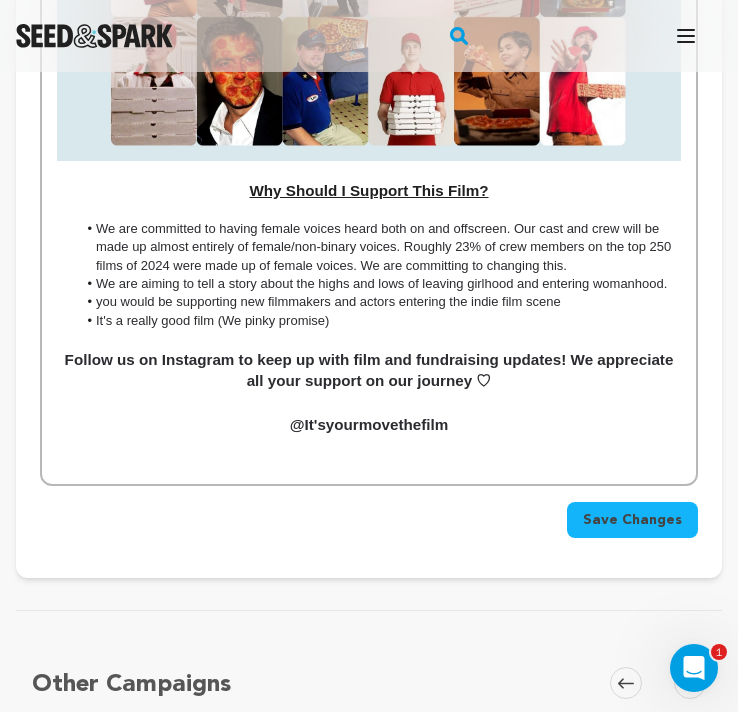 scroll, scrollTop: 2486, scrollLeft: 0, axis: vertical 